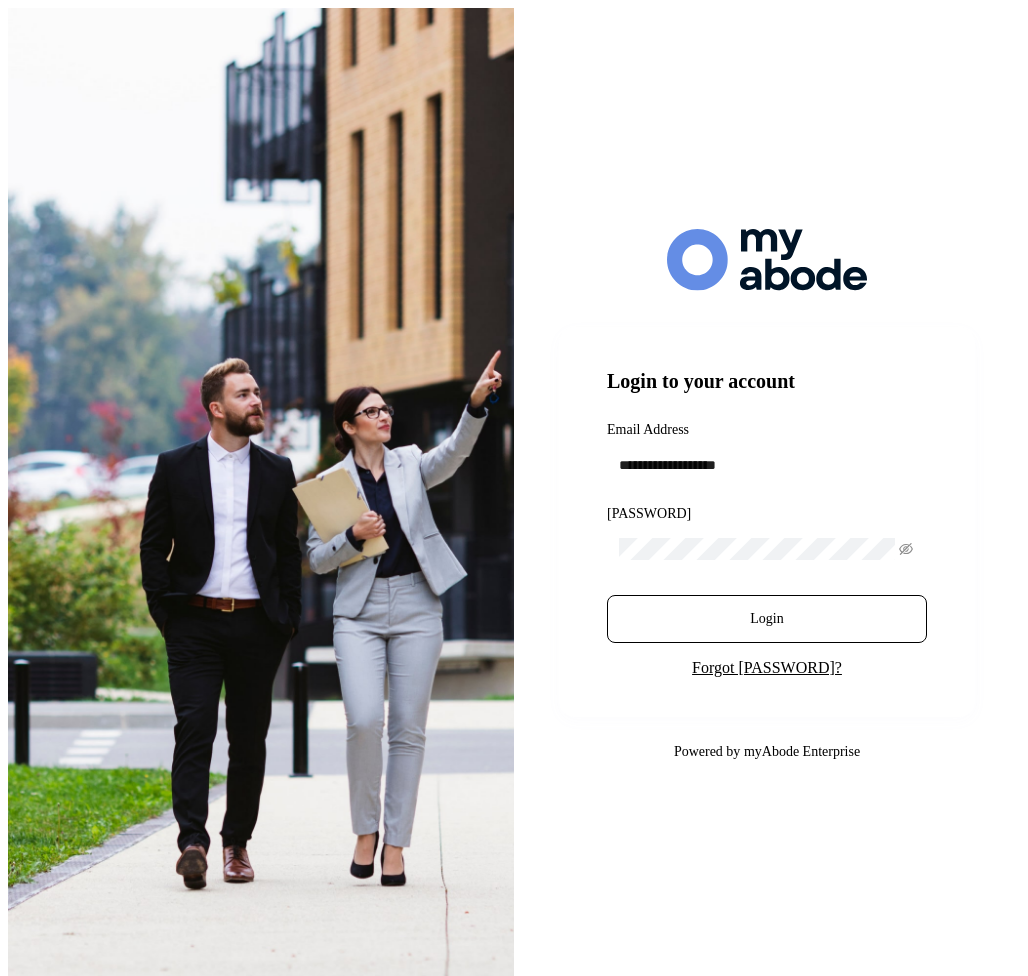 scroll, scrollTop: 0, scrollLeft: 0, axis: both 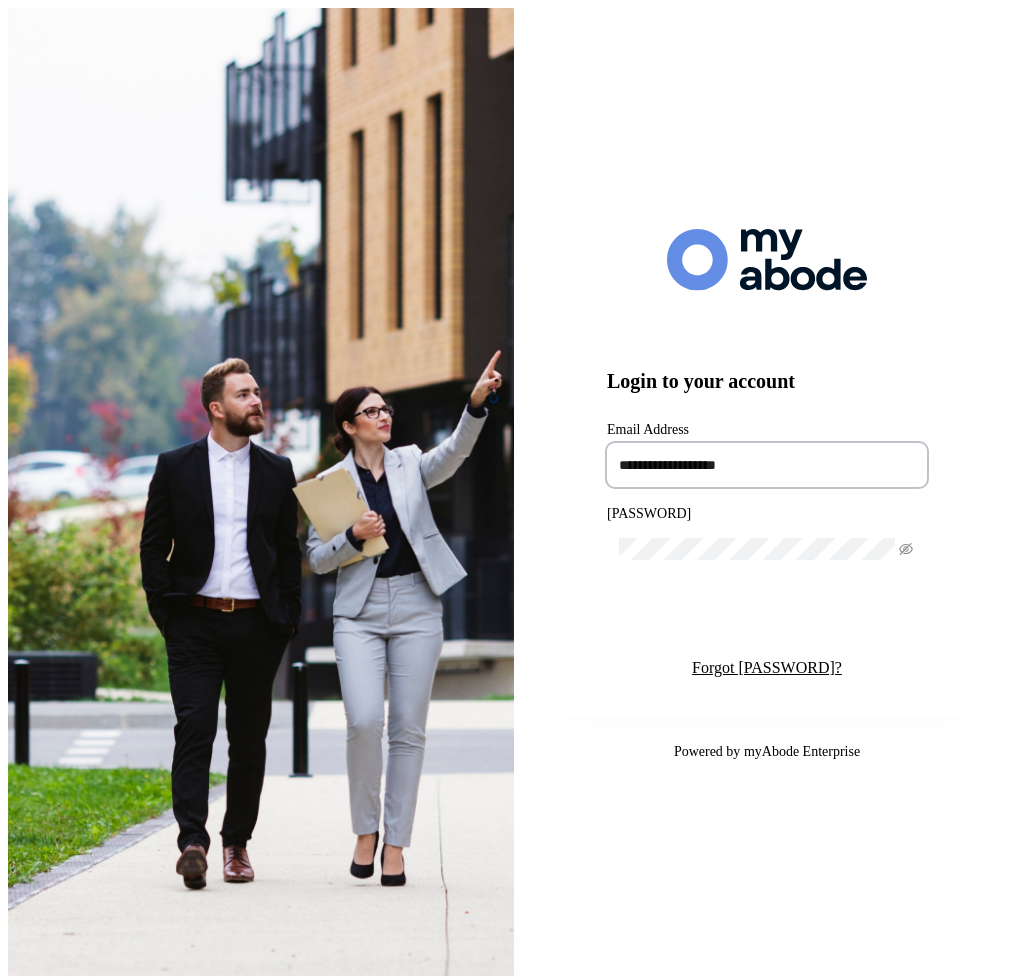 type on "**********" 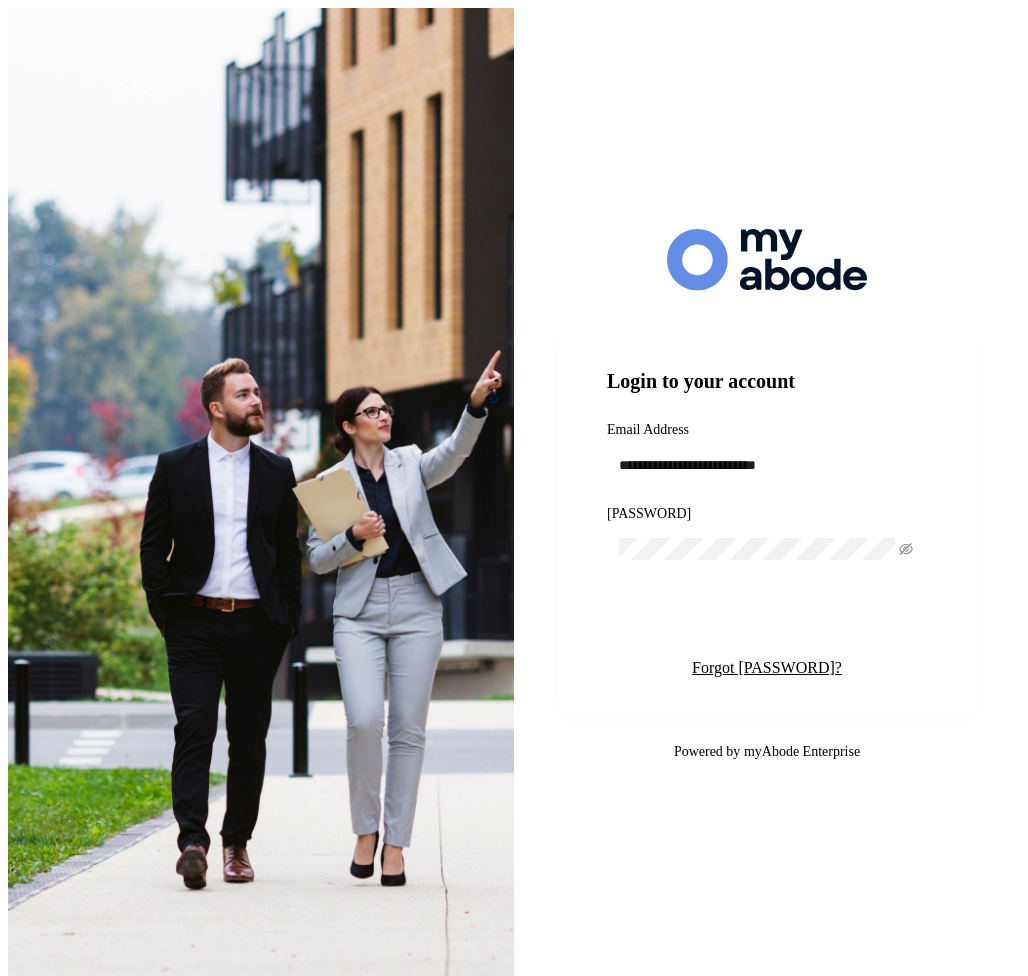 click on "Login" at bounding box center [767, 619] 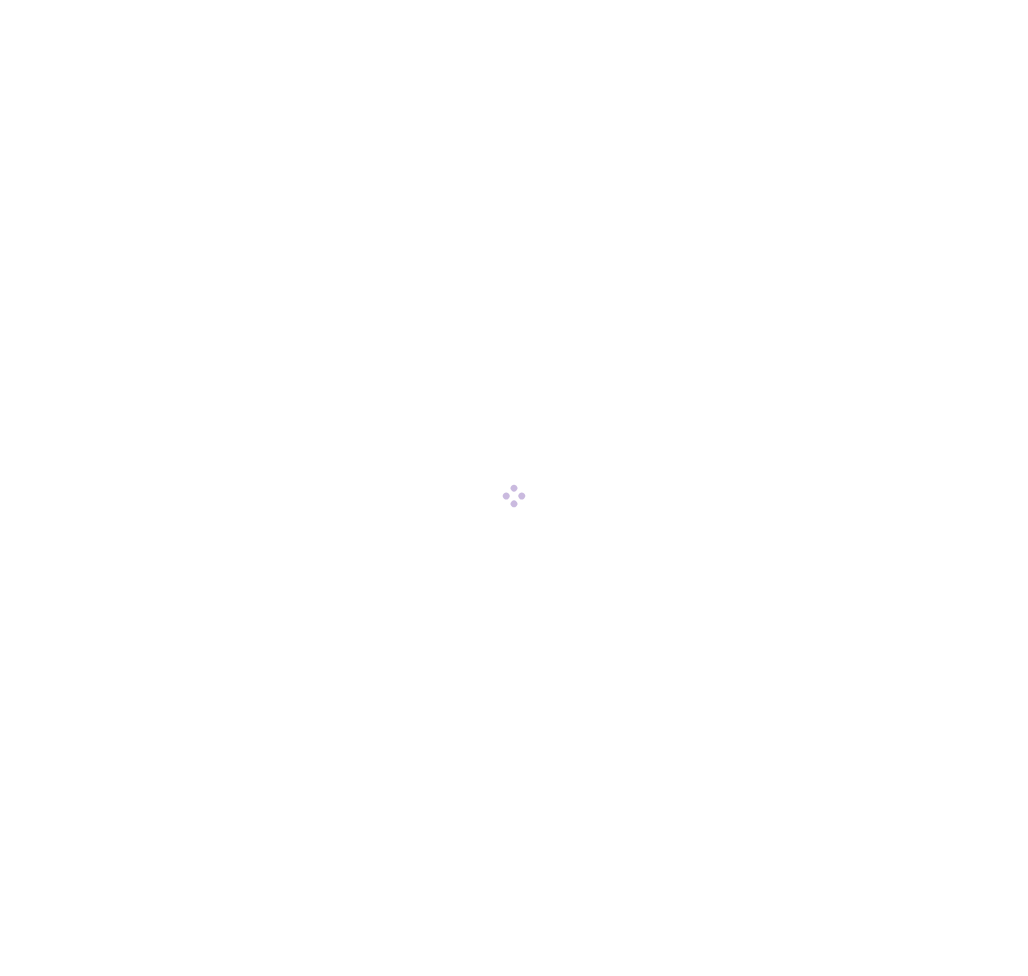 scroll, scrollTop: 0, scrollLeft: 0, axis: both 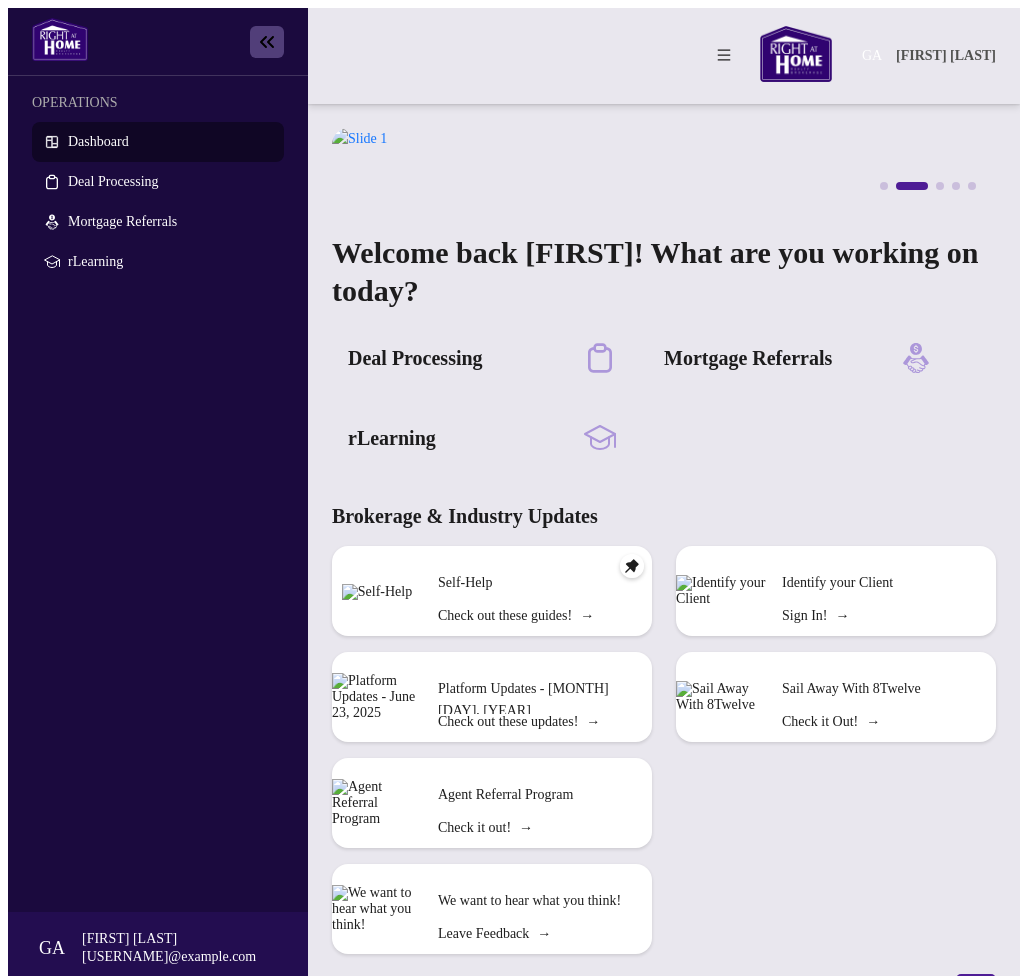 click on "Platform Updates - [MONTH] [DAY], [YEAR] Check out these updates! →" at bounding box center (537, 697) 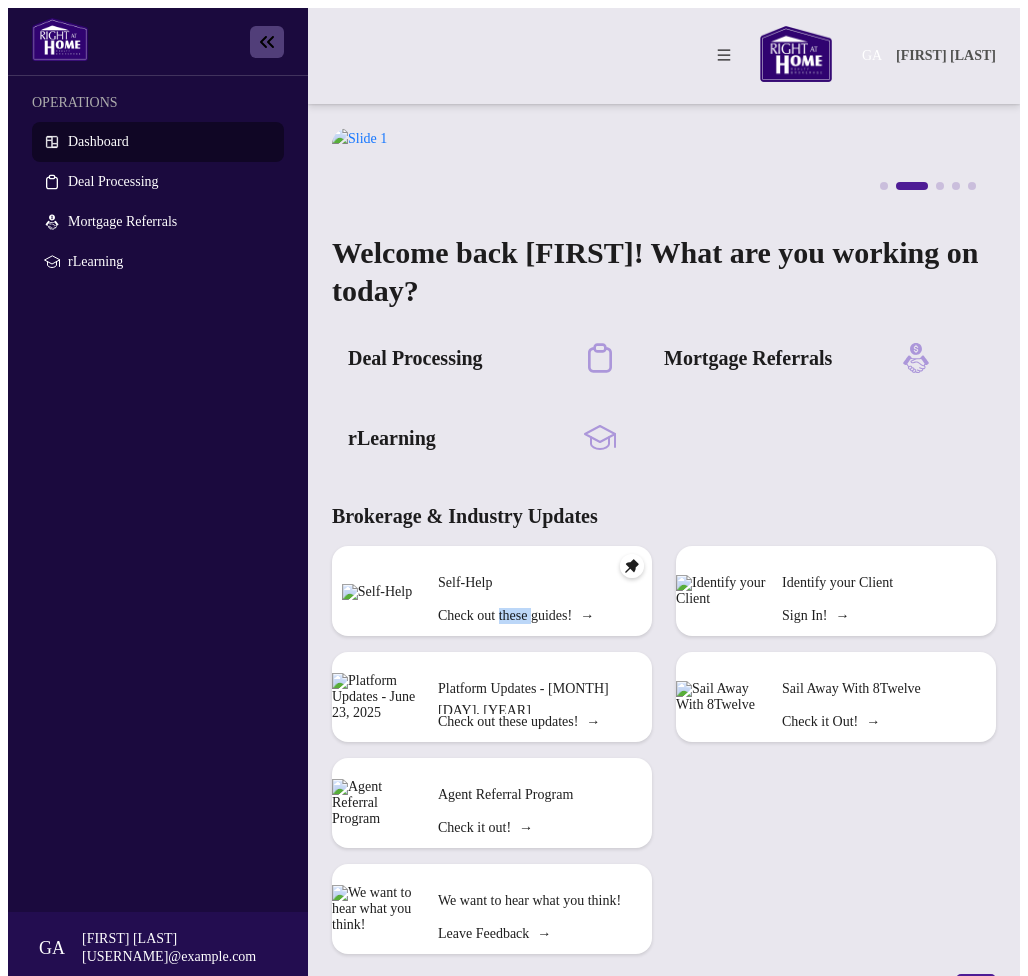 click on "Self-Help Check out these guides! →" at bounding box center [537, 591] 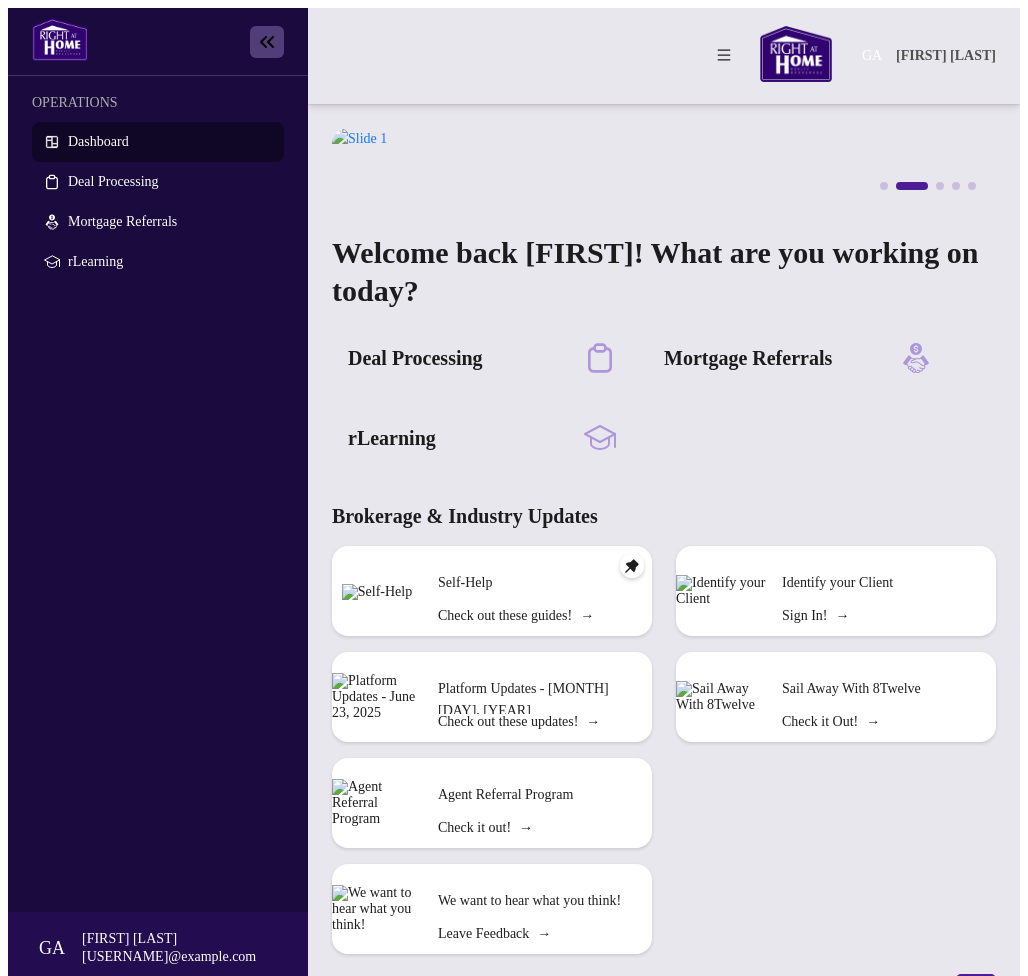 click on "Platform Updates - [MONTH] [DAY], [YEAR] Check out these updates! →" at bounding box center (537, 697) 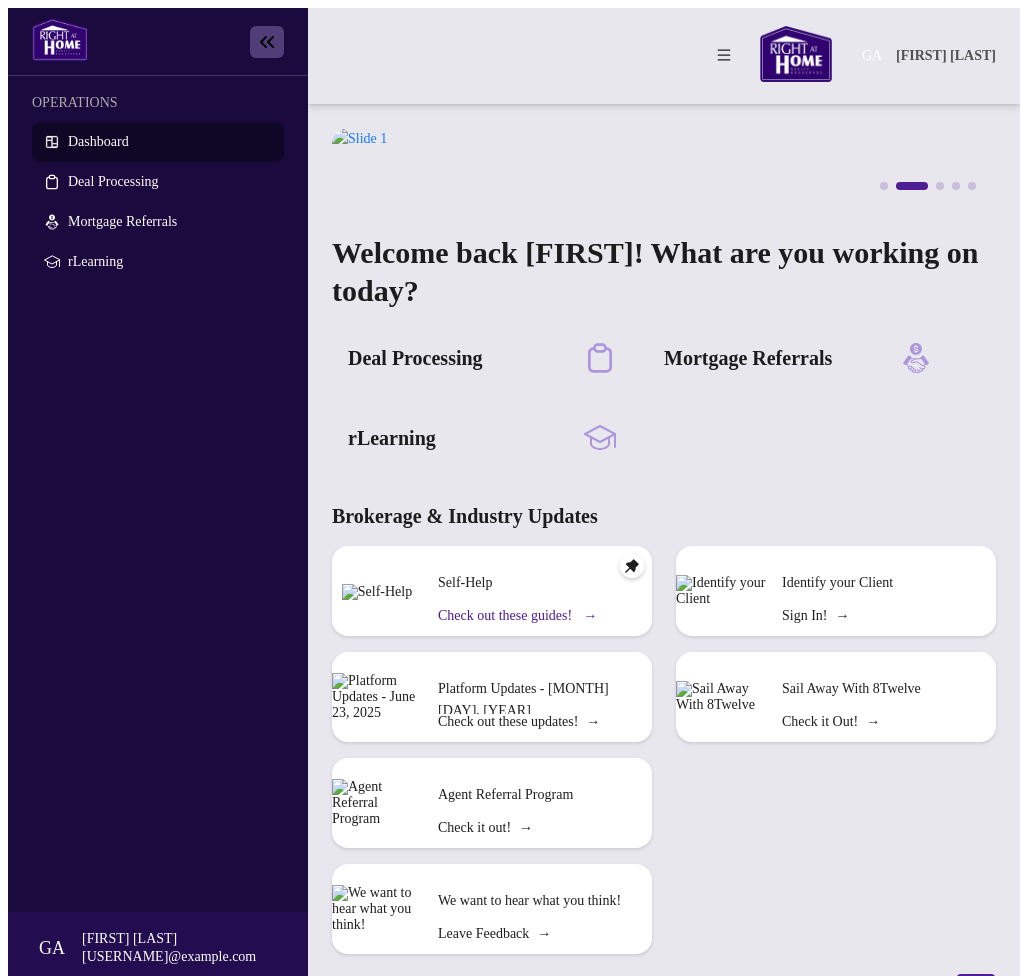 click on "Check out these guides! →" at bounding box center [516, 616] 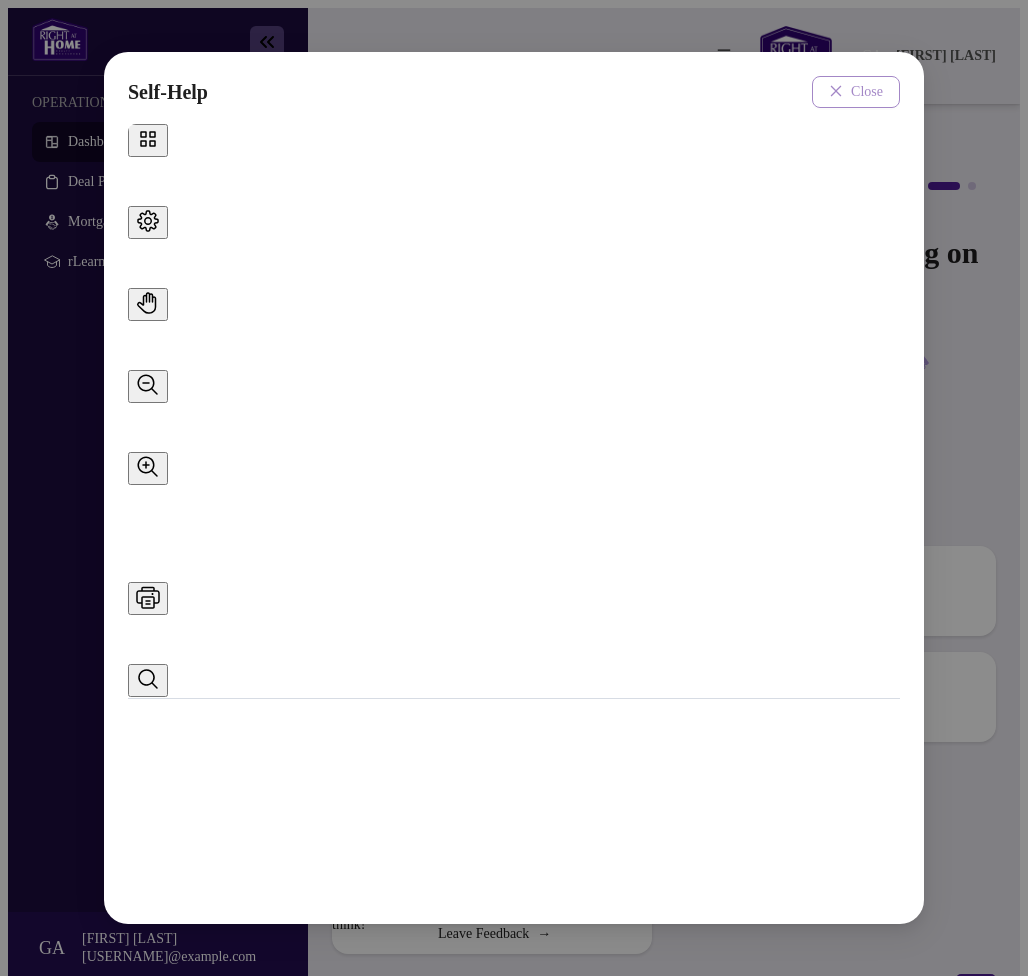 click on "Close" at bounding box center (856, 92) 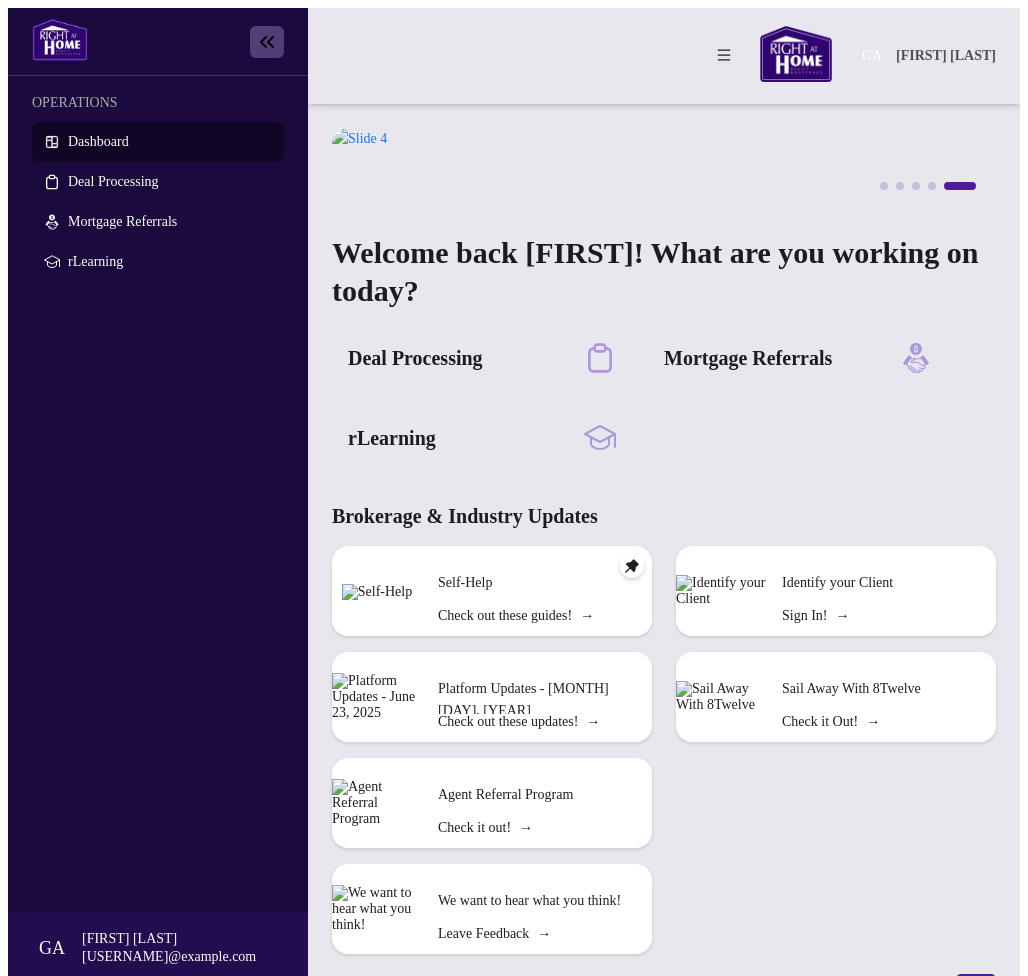 click on "Dashboard" at bounding box center (98, 141) 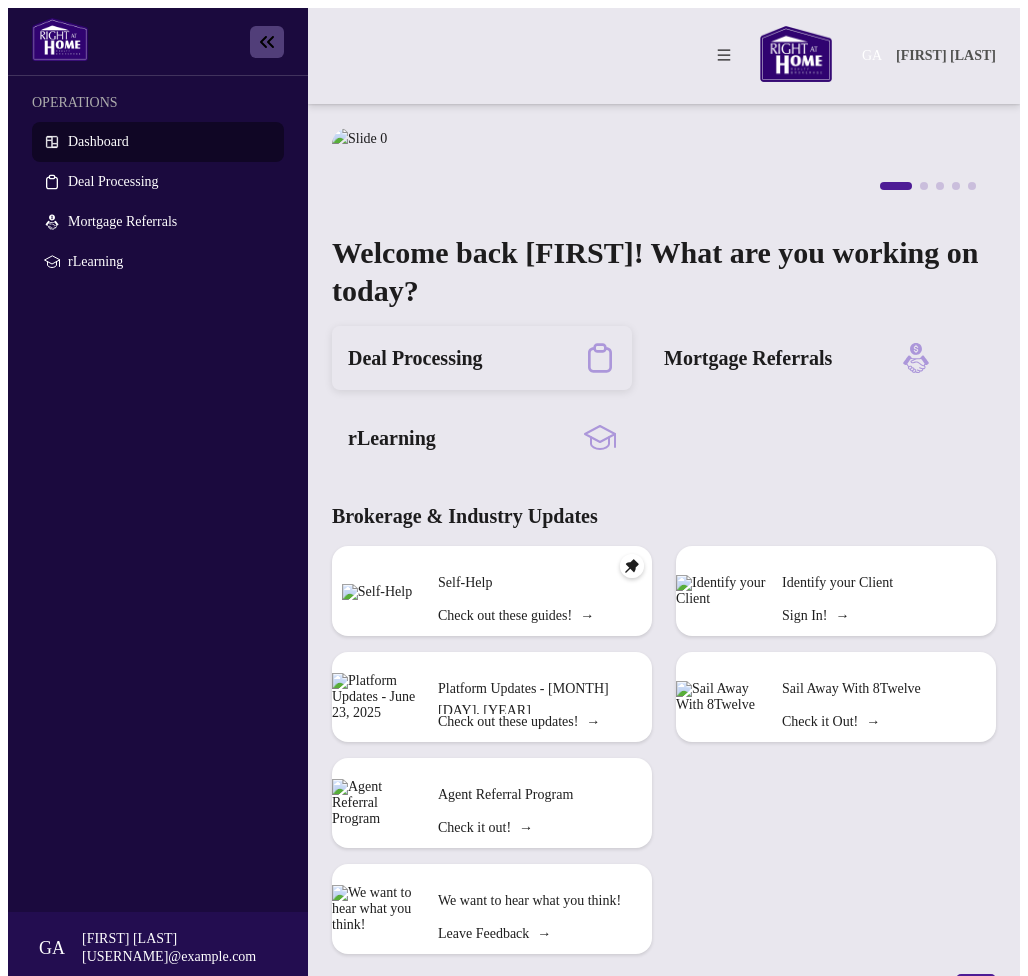 click on "Deal Processing" at bounding box center (415, 358) 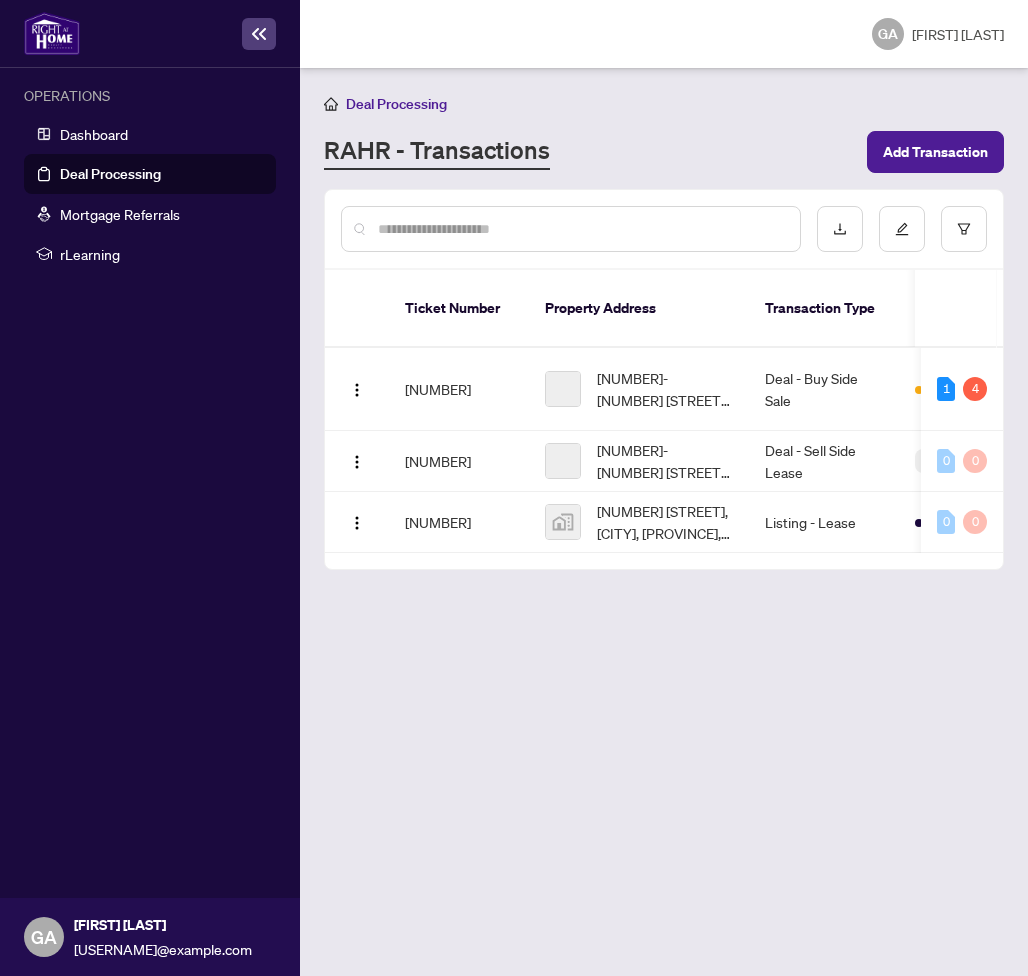click on "RAHR - Transactions" at bounding box center (589, 152) 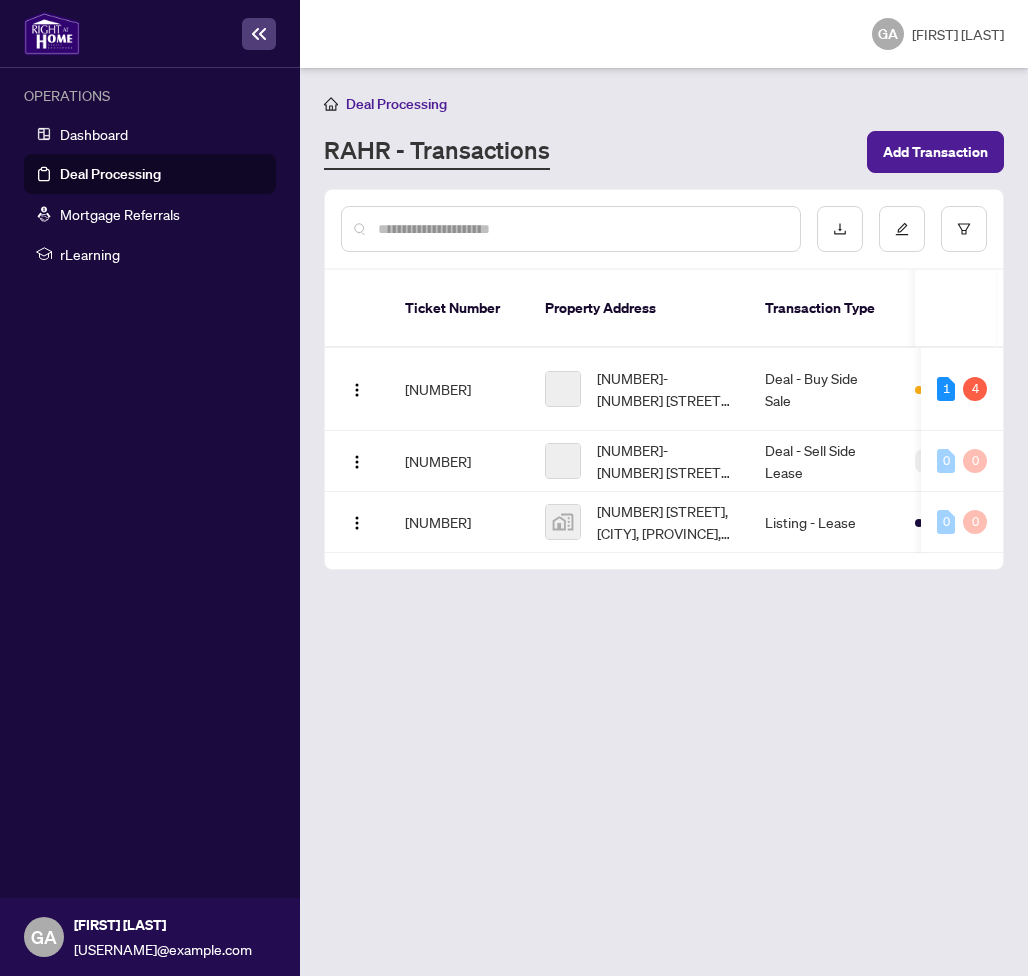 click on "RAHR - Transactions" at bounding box center [589, 152] 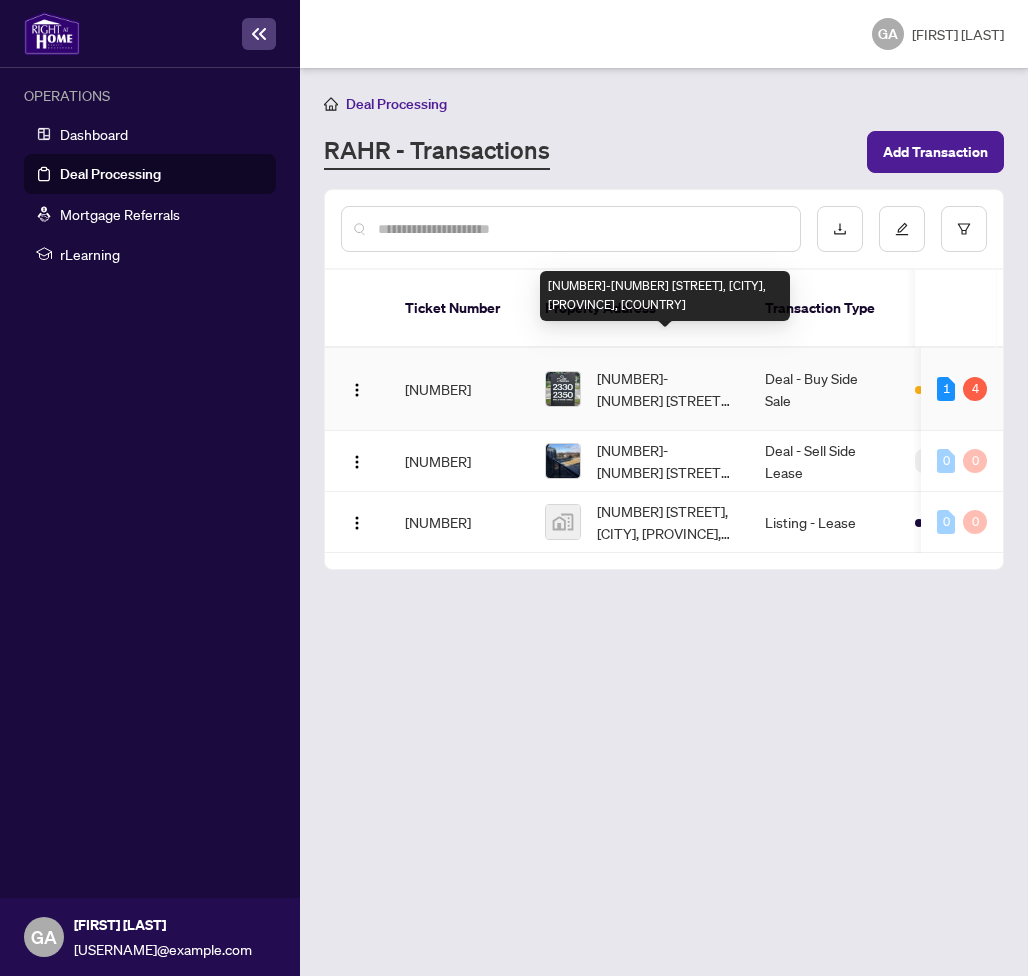 click on "[NUMBER]-[NUMBER] [STREET], [CITY], [PROVINCE], [COUNTRY]" at bounding box center (665, 389) 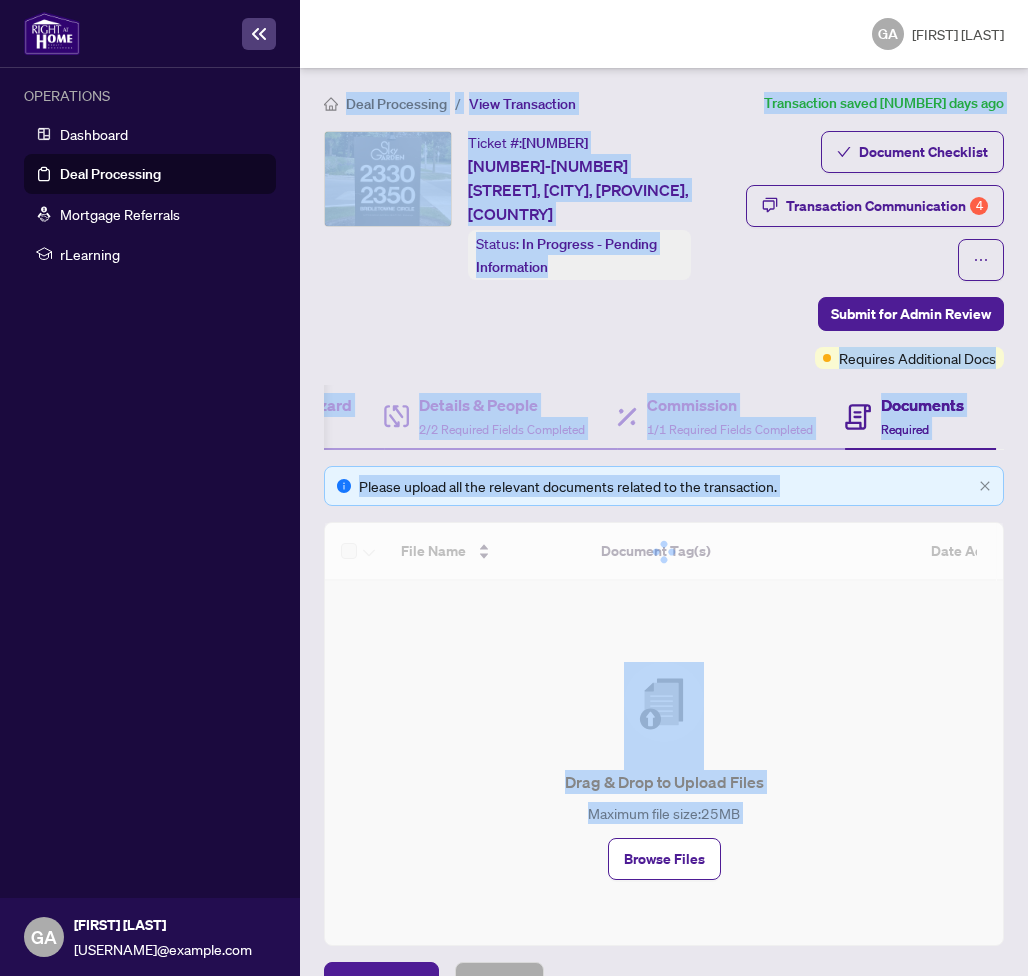click on "Document Checklist Transaction Communication 4" at bounding box center [851, 206] 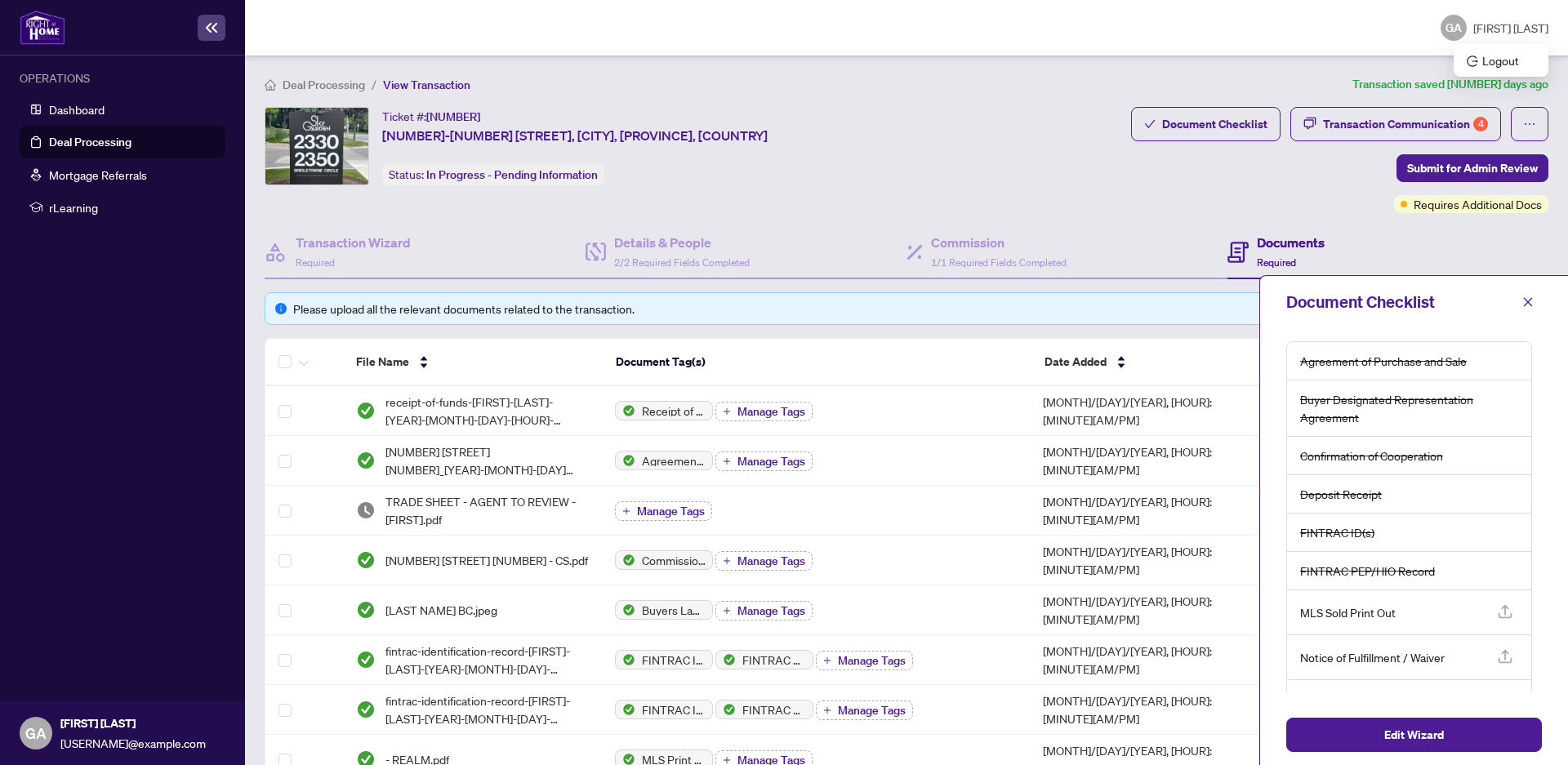 click on "[FIRST] [LAST]" at bounding box center [1511, 28] 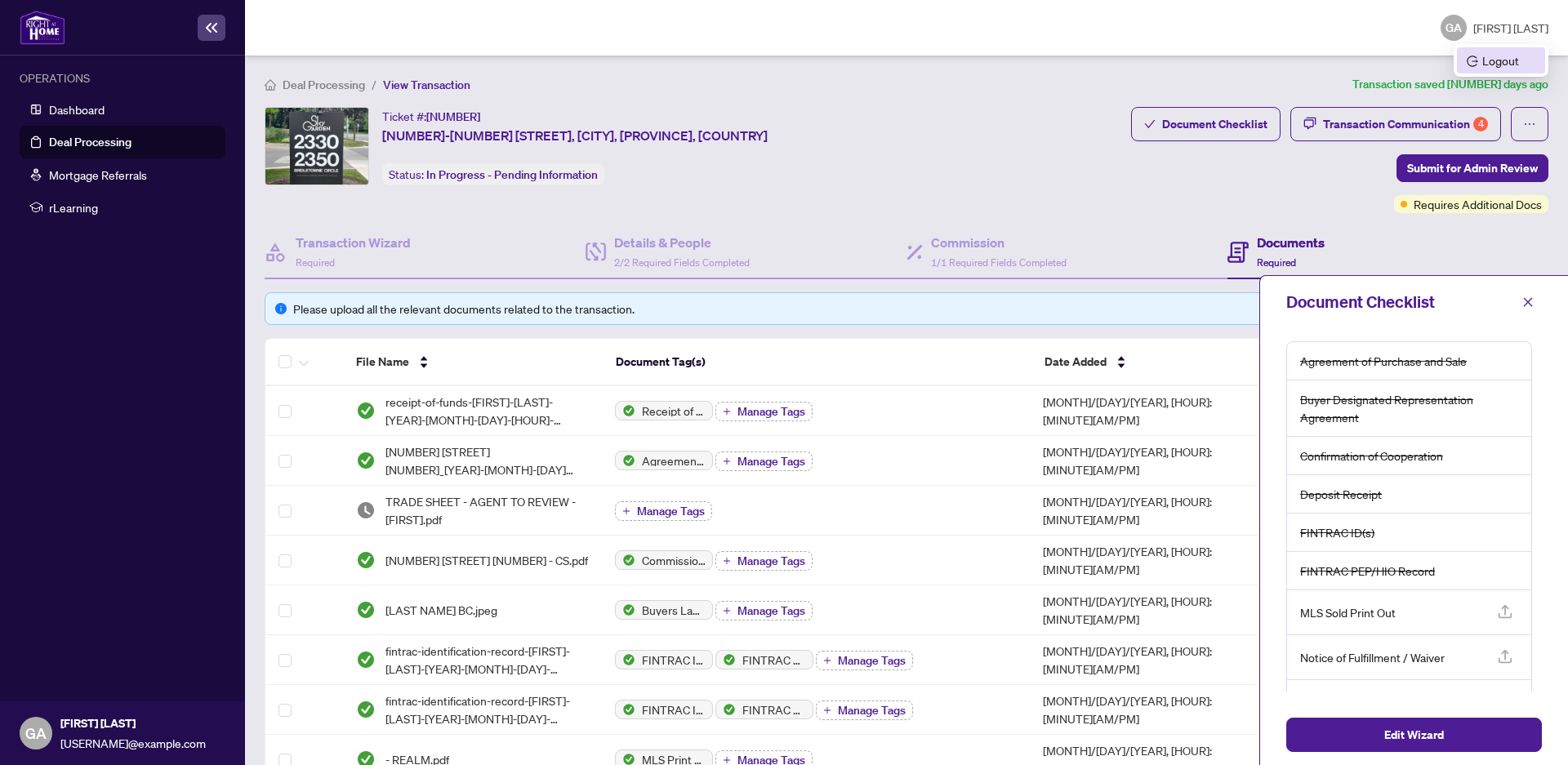 click on "Logout" at bounding box center [1501, 60] 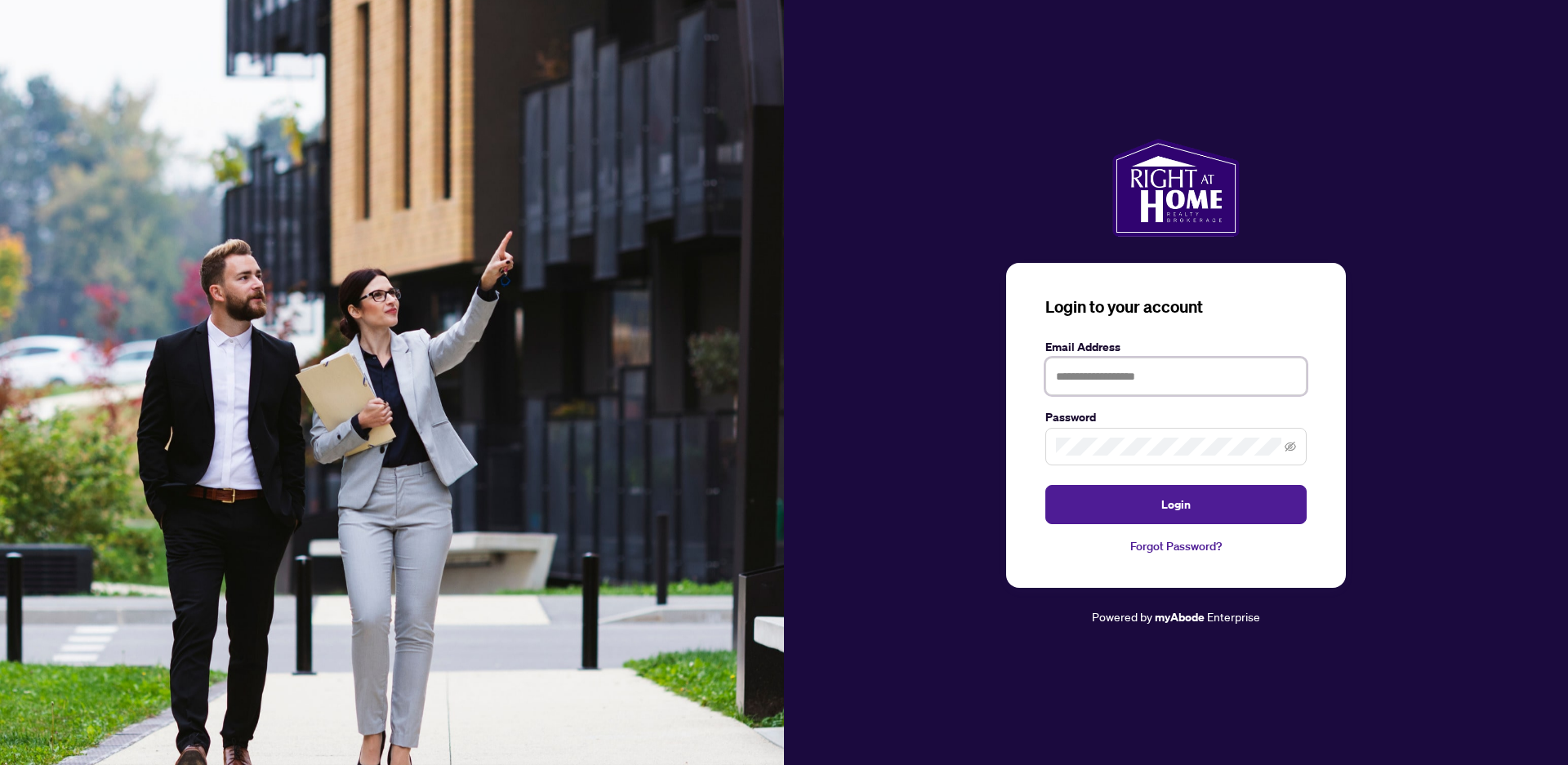 click at bounding box center (1176, 376) 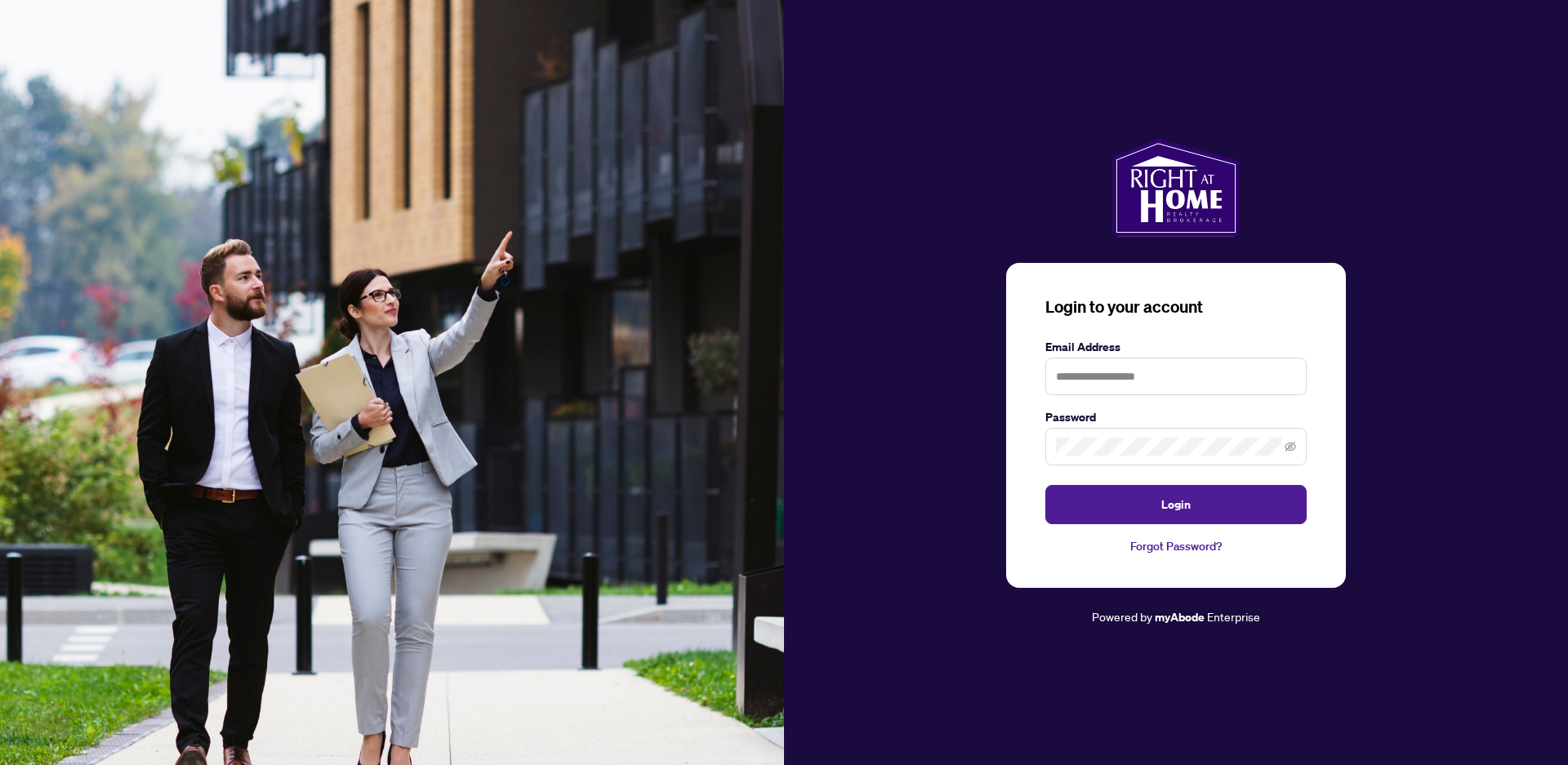 click on "Login to your account   Email Address Password Login Forgot Password? Powered by   myAbode   Enterprise" at bounding box center (1176, 382) 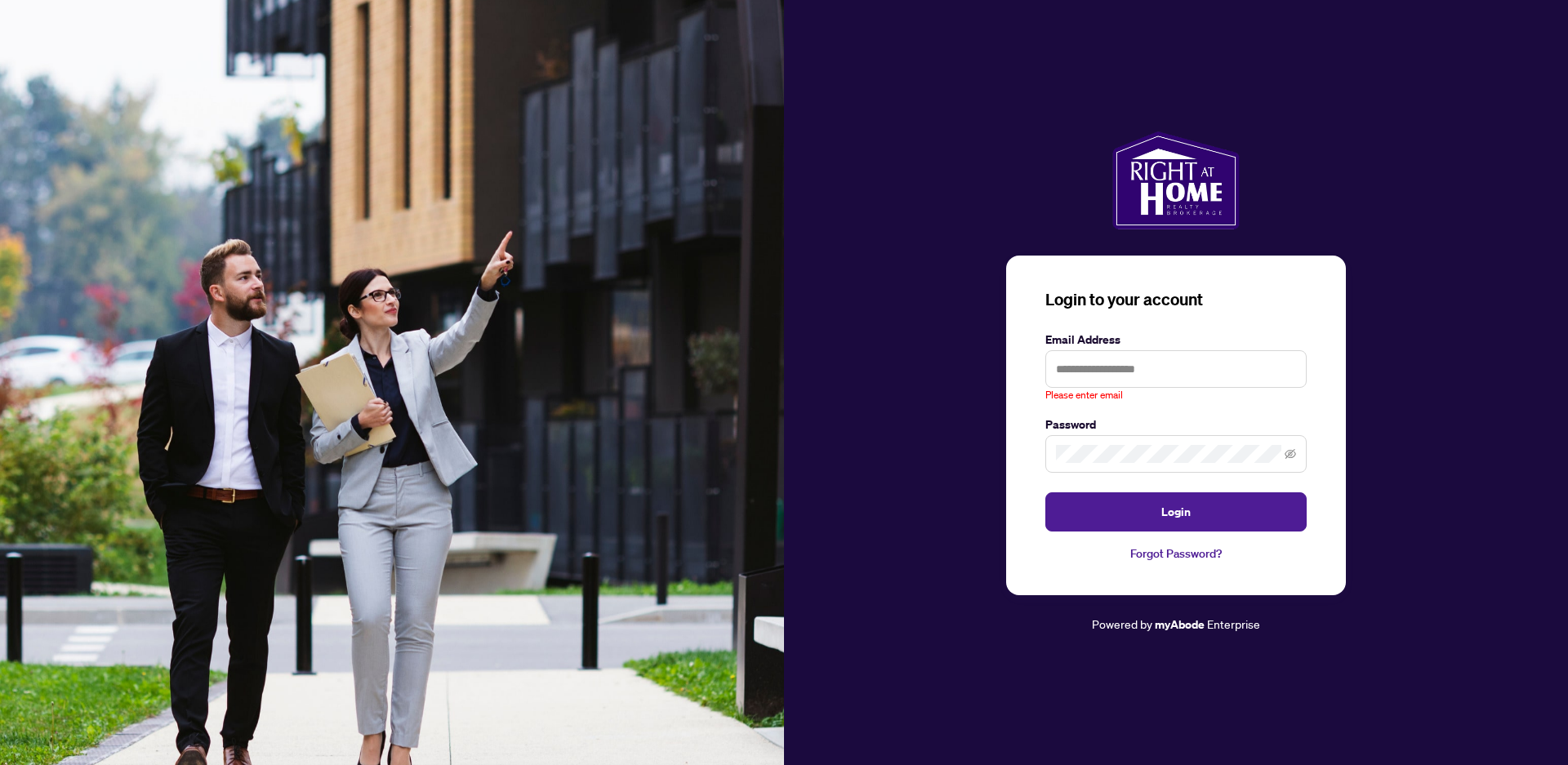 click on "Login to your account   Email Address Please enter email Password Login Forgot Password? Powered by   myAbode   Enterprise" at bounding box center [1176, 383] 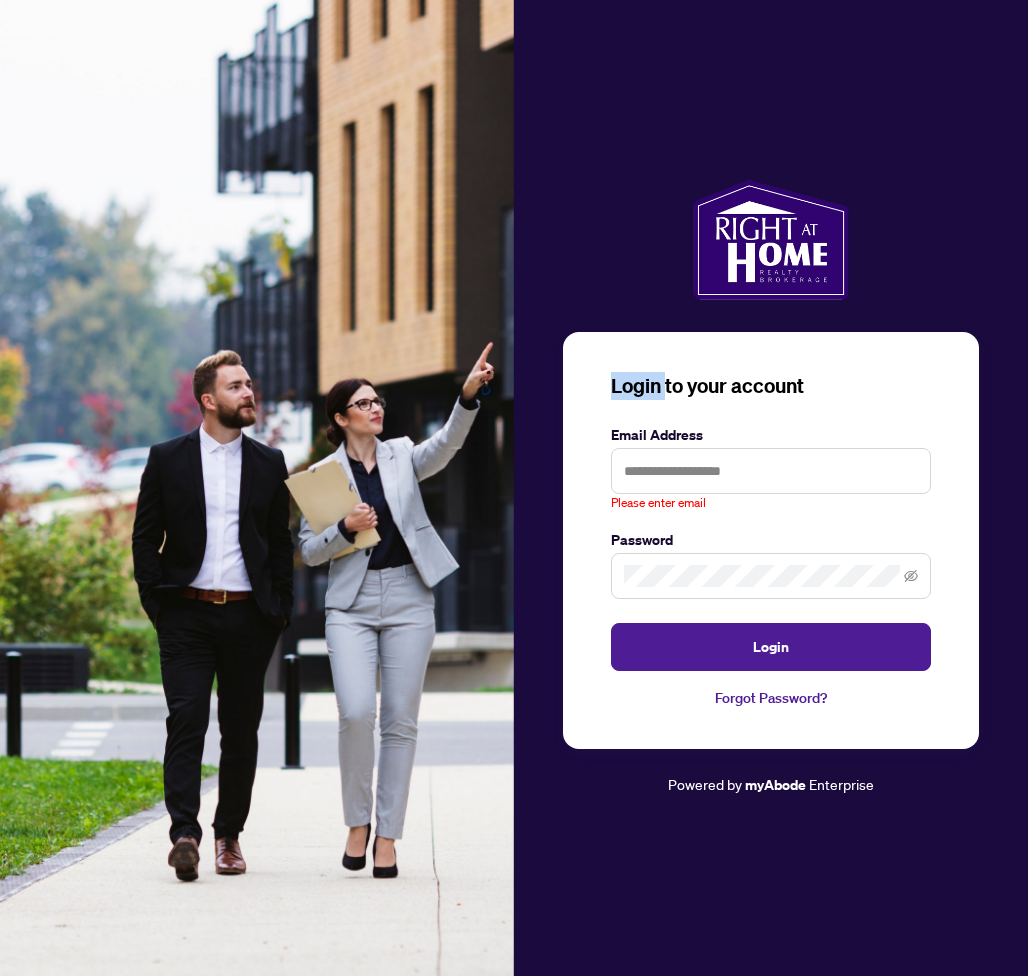 drag, startPoint x: 200, startPoint y: 1, endPoint x: 175, endPoint y: 358, distance: 357.87427 